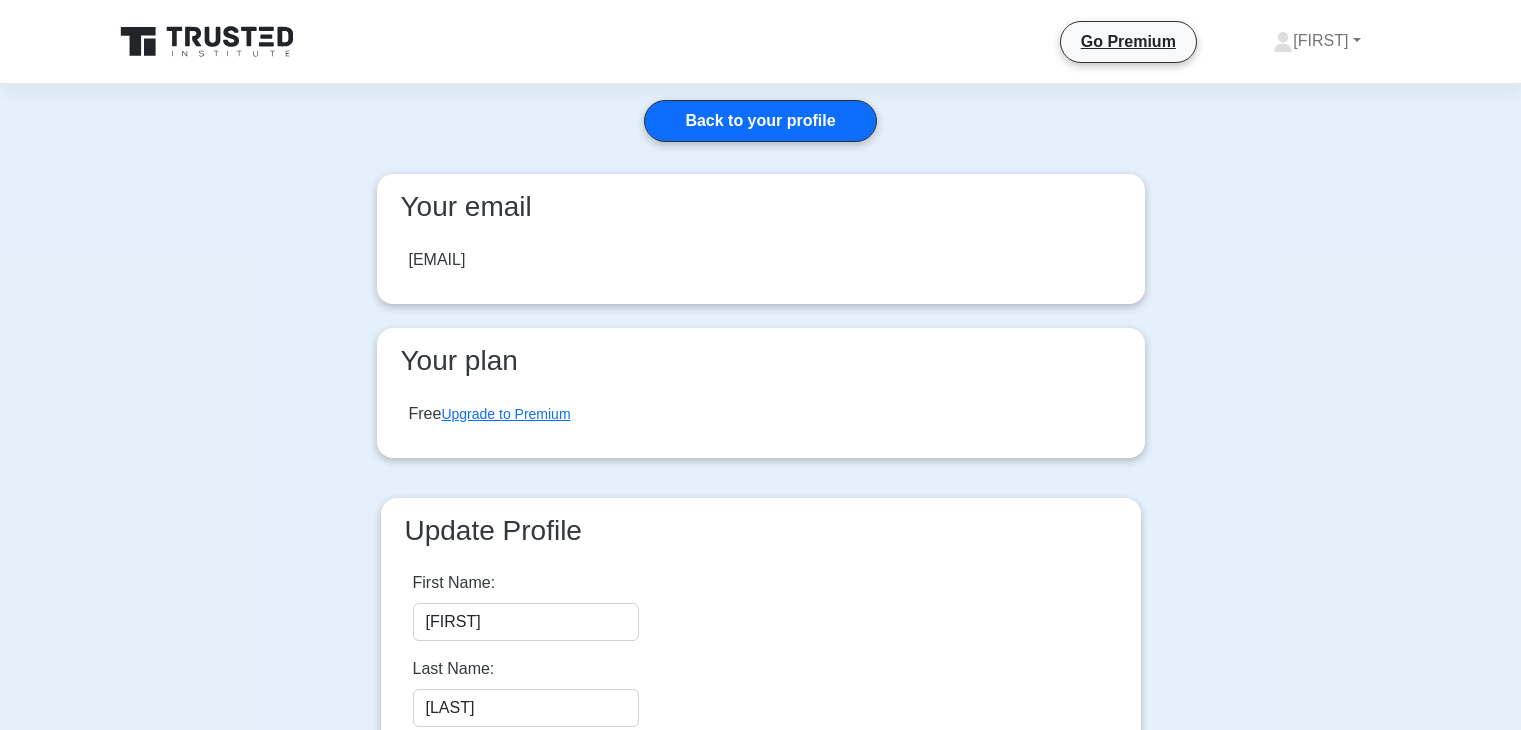 scroll, scrollTop: 0, scrollLeft: 0, axis: both 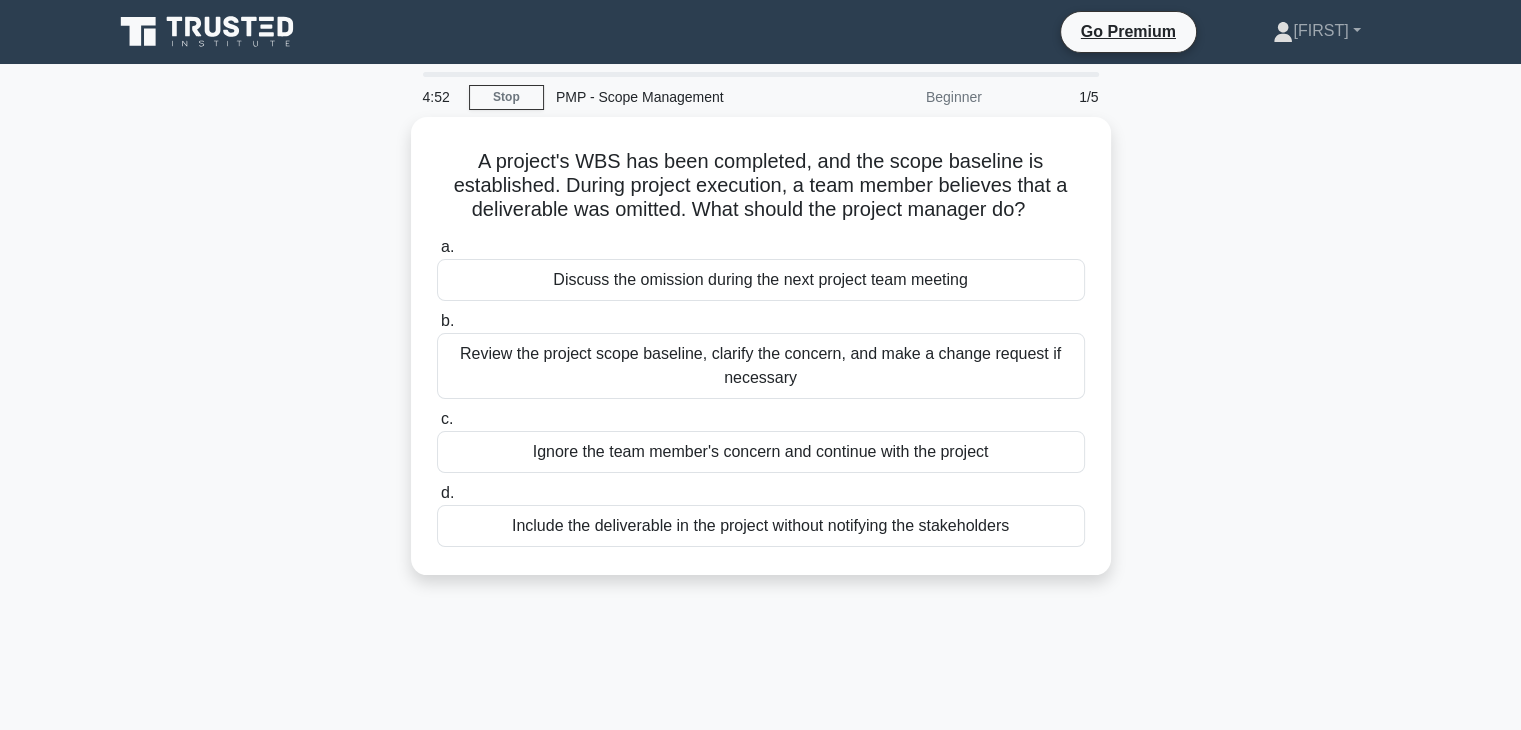 click 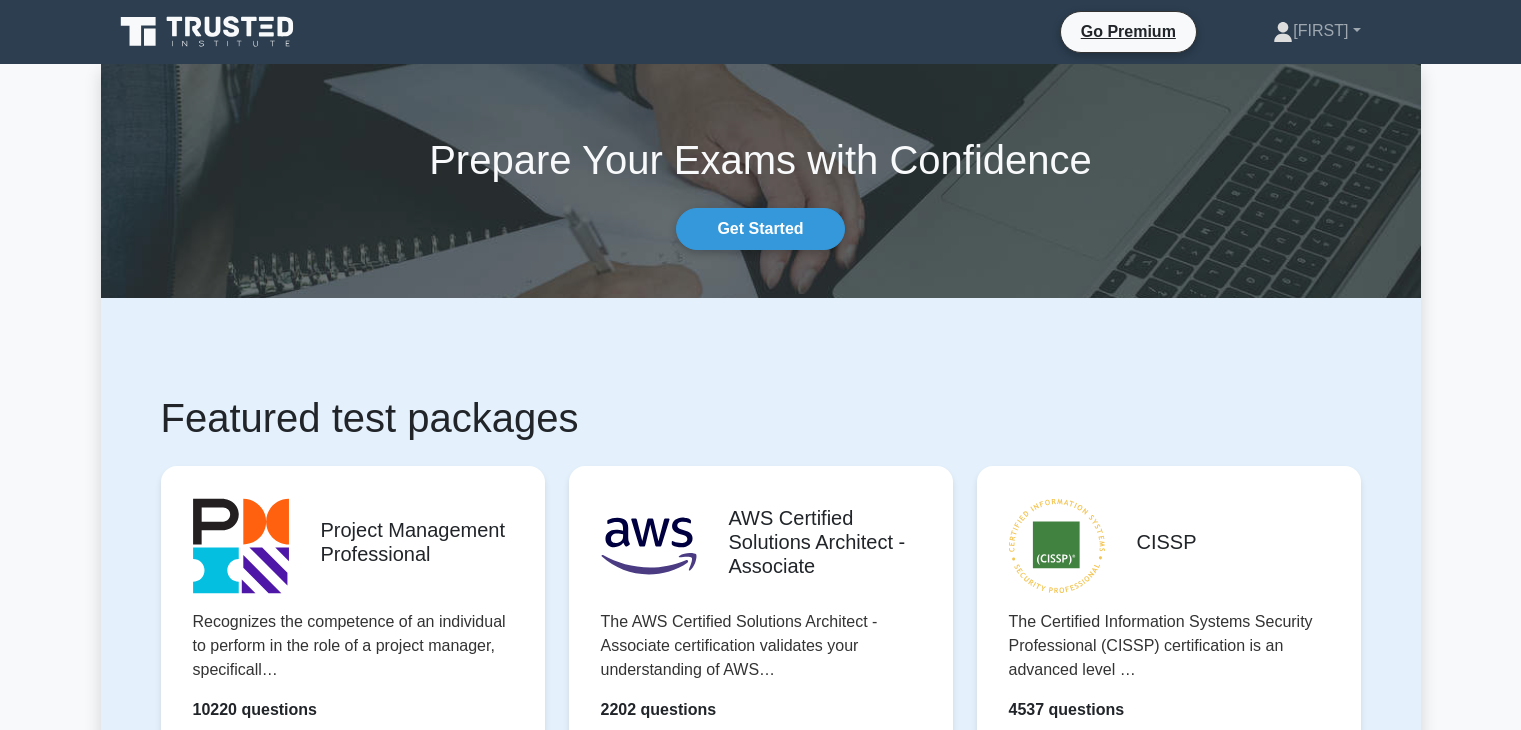 scroll, scrollTop: 0, scrollLeft: 0, axis: both 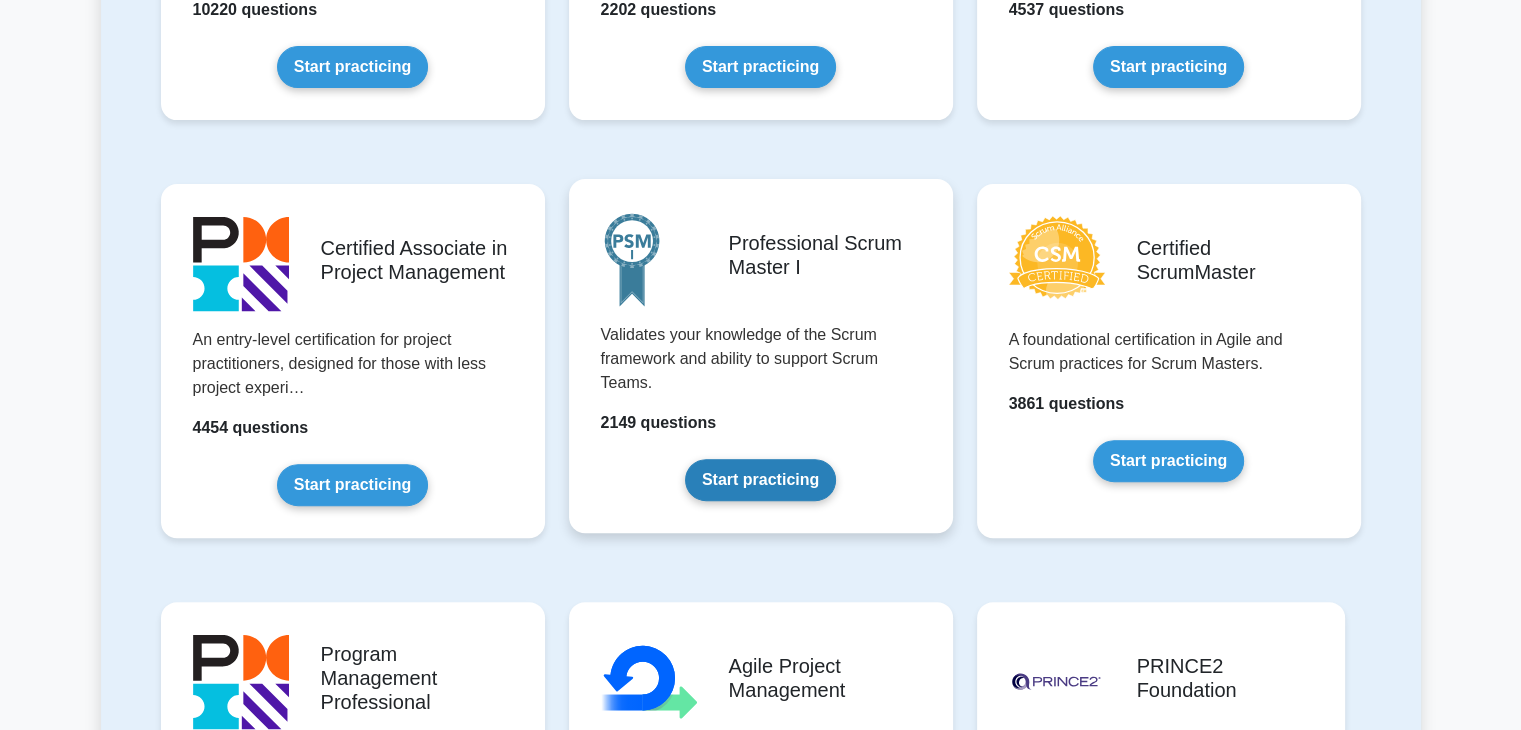 click on "Start practicing" at bounding box center [760, 480] 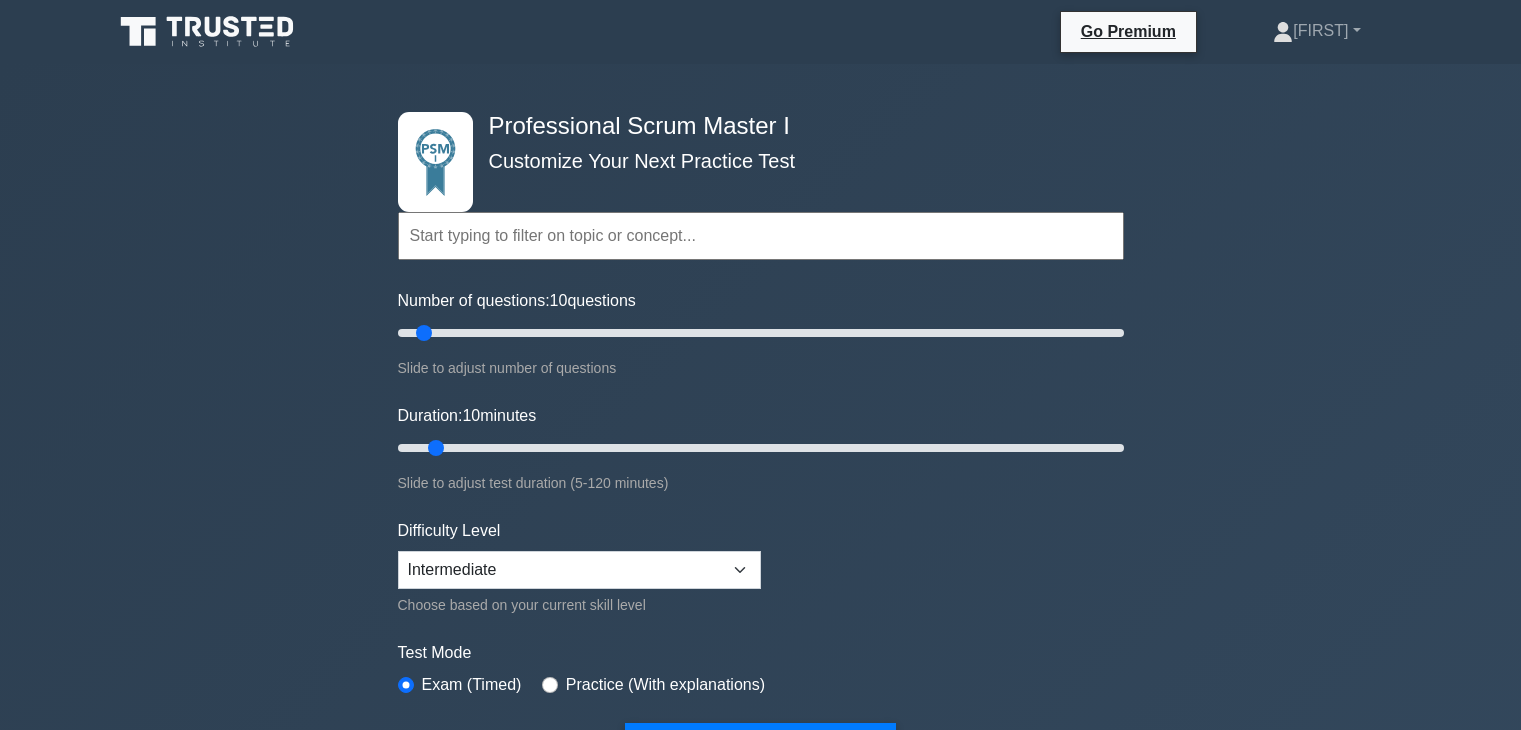 scroll, scrollTop: 0, scrollLeft: 0, axis: both 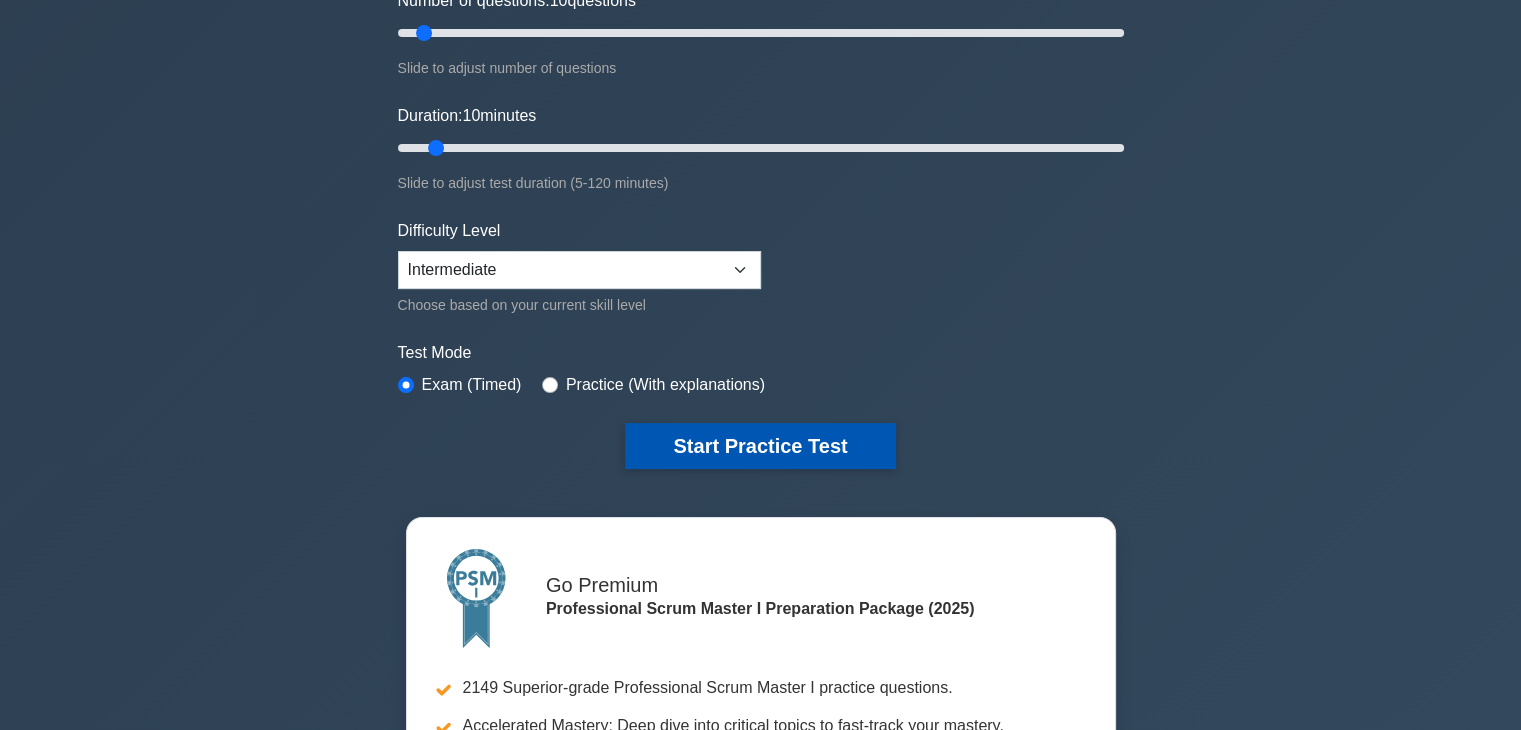 click on "Start Practice Test" at bounding box center (760, 446) 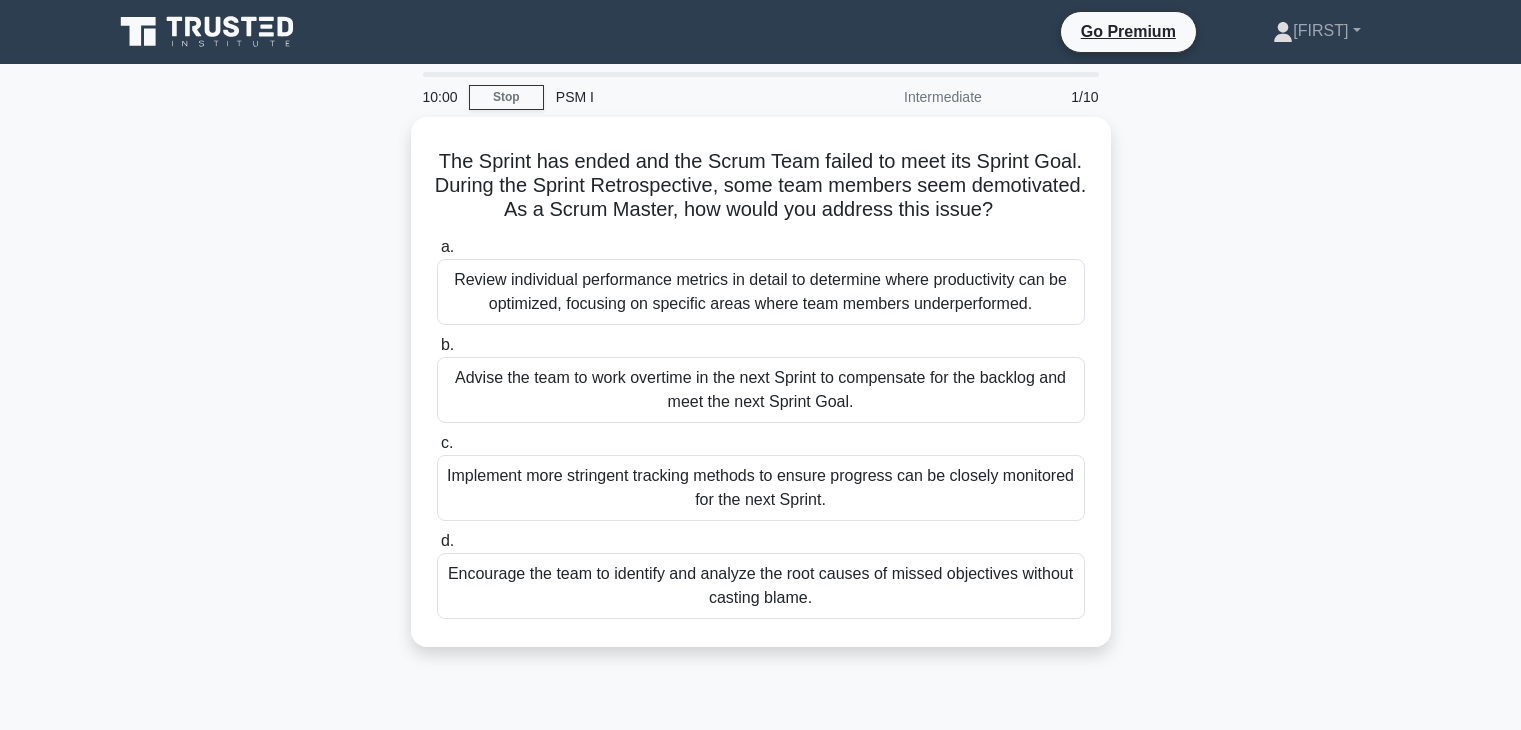 scroll, scrollTop: 0, scrollLeft: 0, axis: both 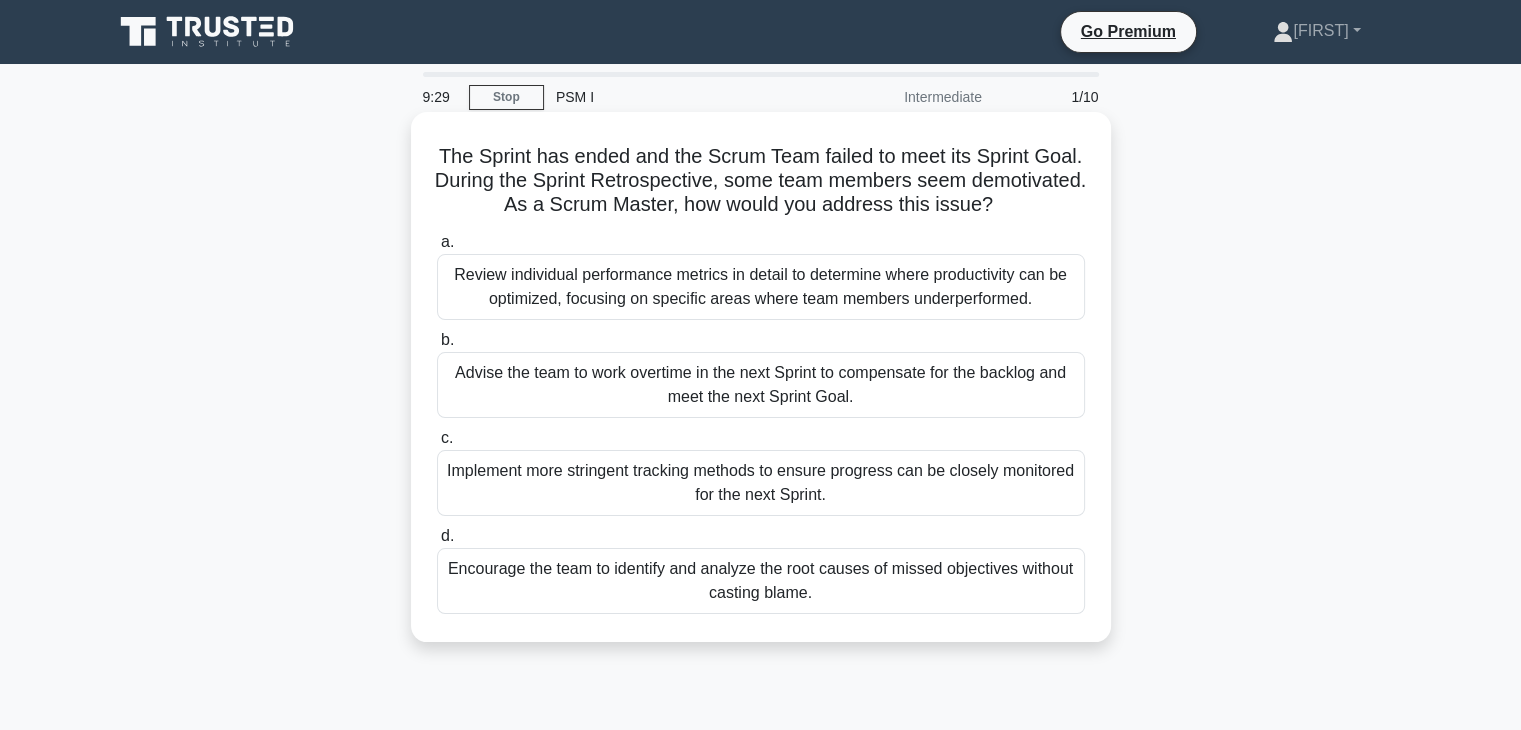 click on "Encourage the team to identify and analyze the root causes of missed objectives without casting blame." at bounding box center [761, 581] 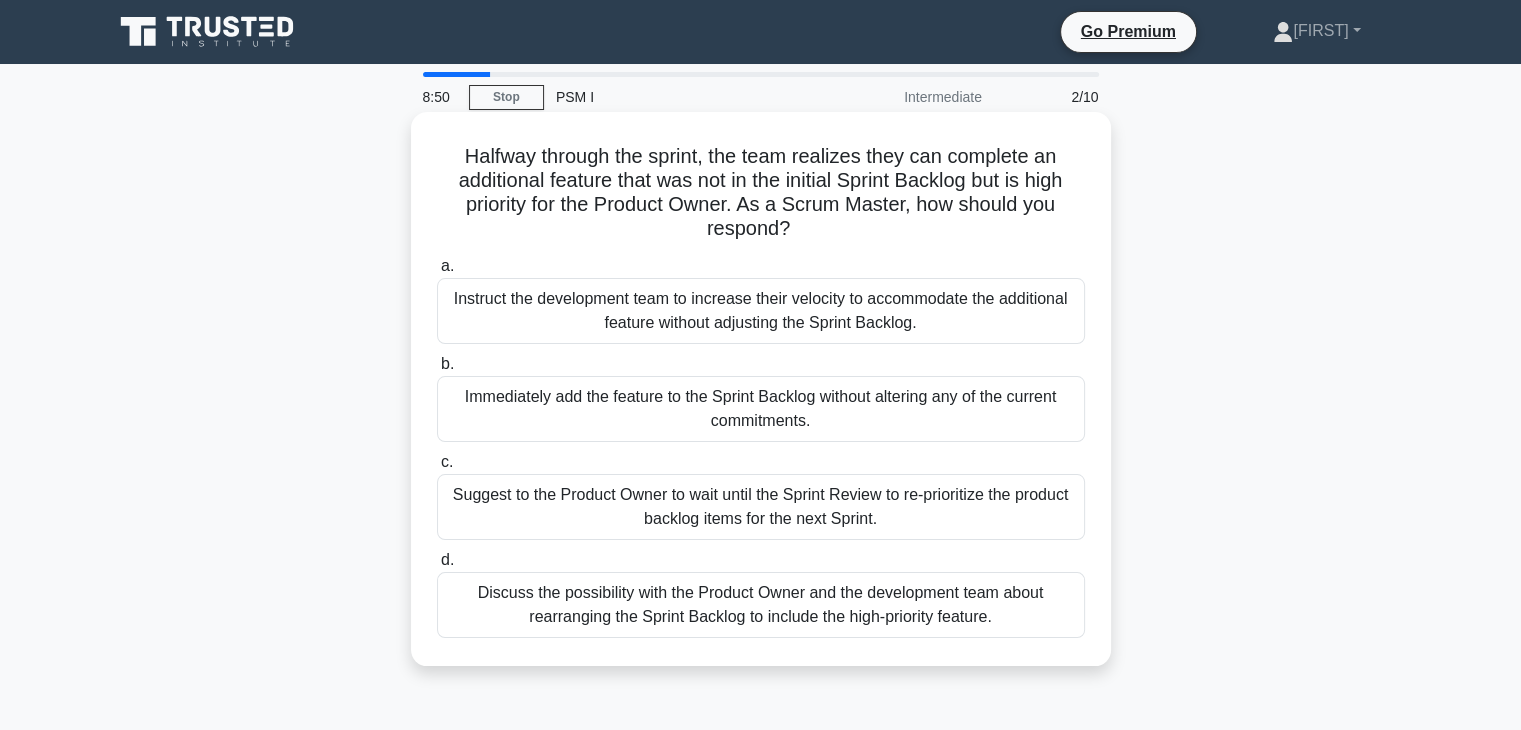 click on "Suggest to the Product Owner to wait until the Sprint Review to re-prioritize the product backlog items for the next Sprint." at bounding box center (761, 507) 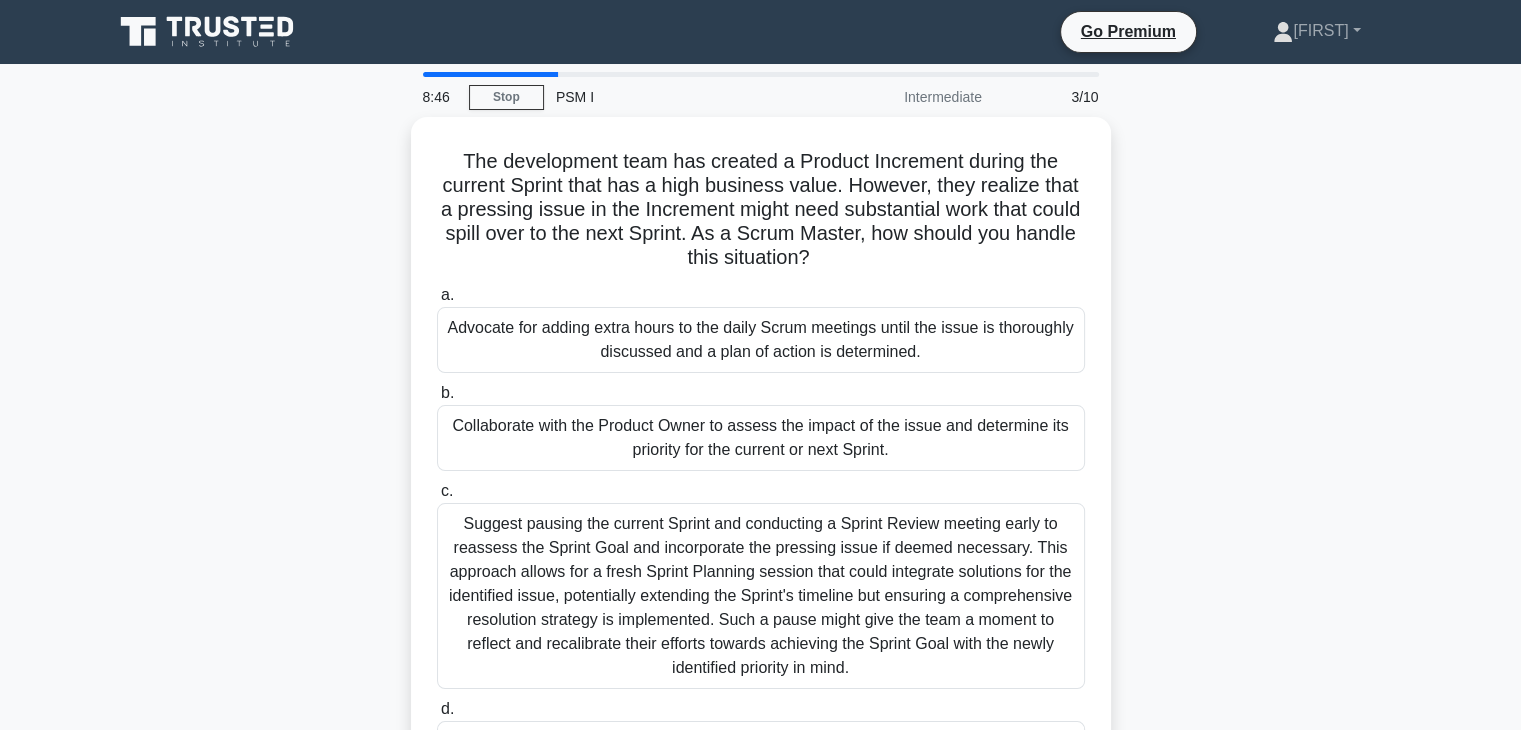 click 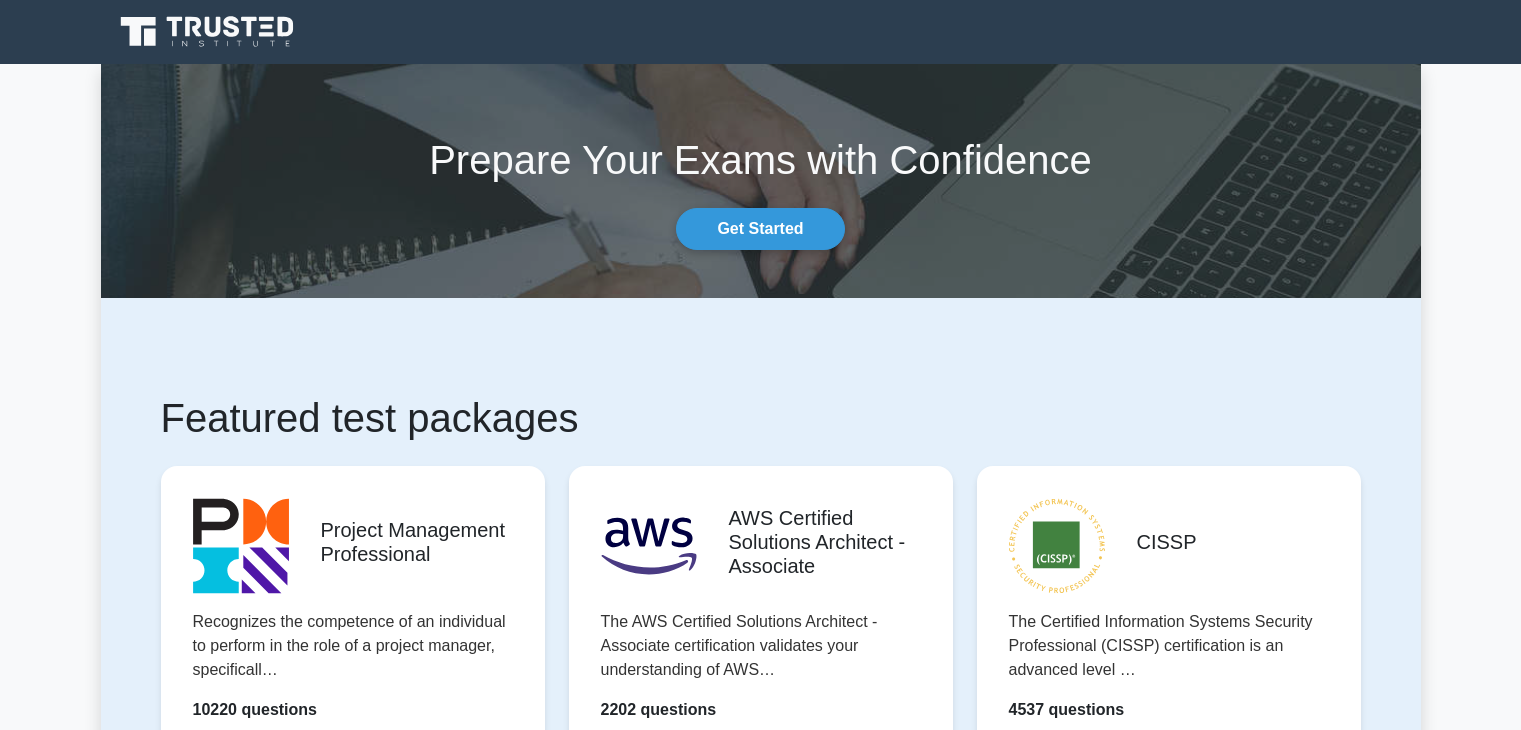 scroll, scrollTop: 0, scrollLeft: 0, axis: both 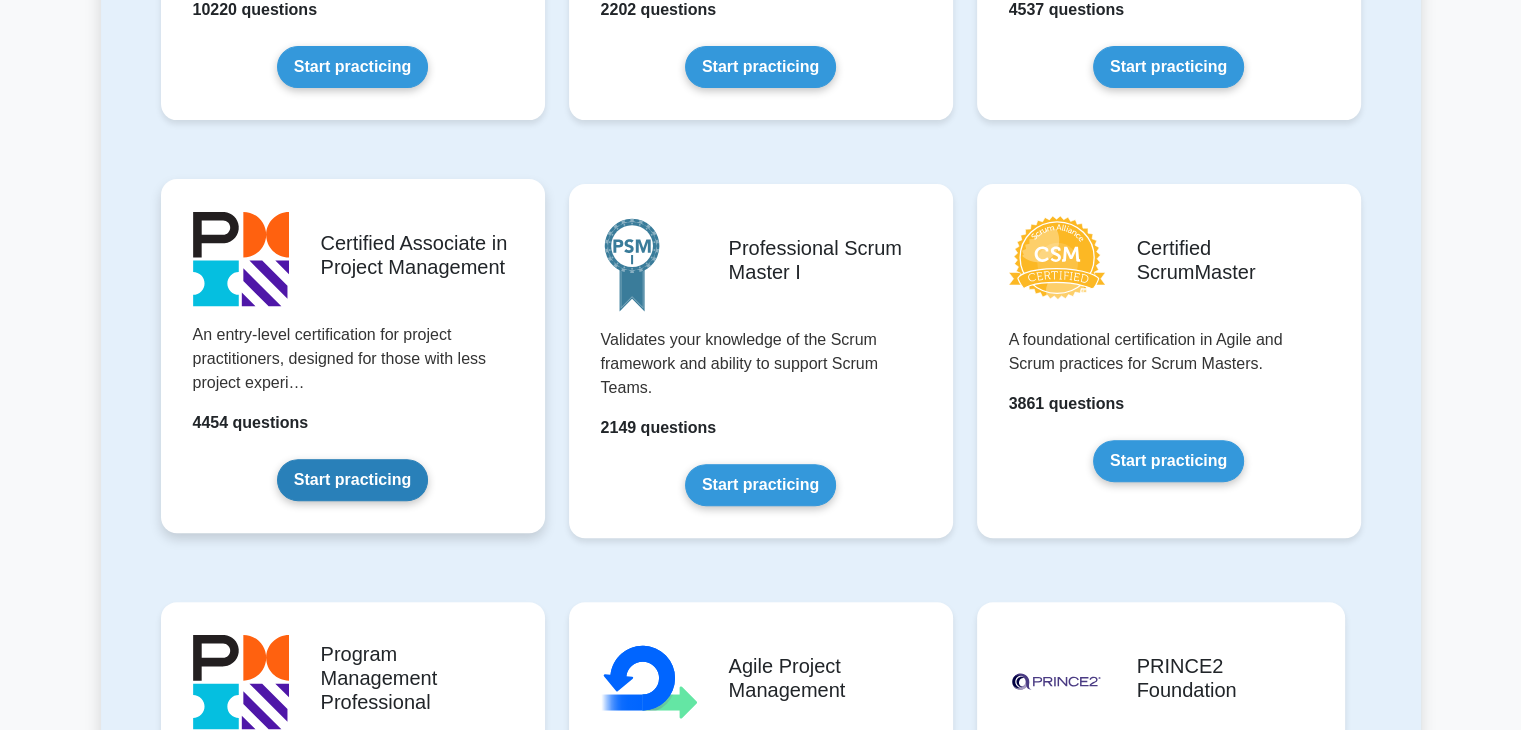 click on "Start practicing" at bounding box center [352, 480] 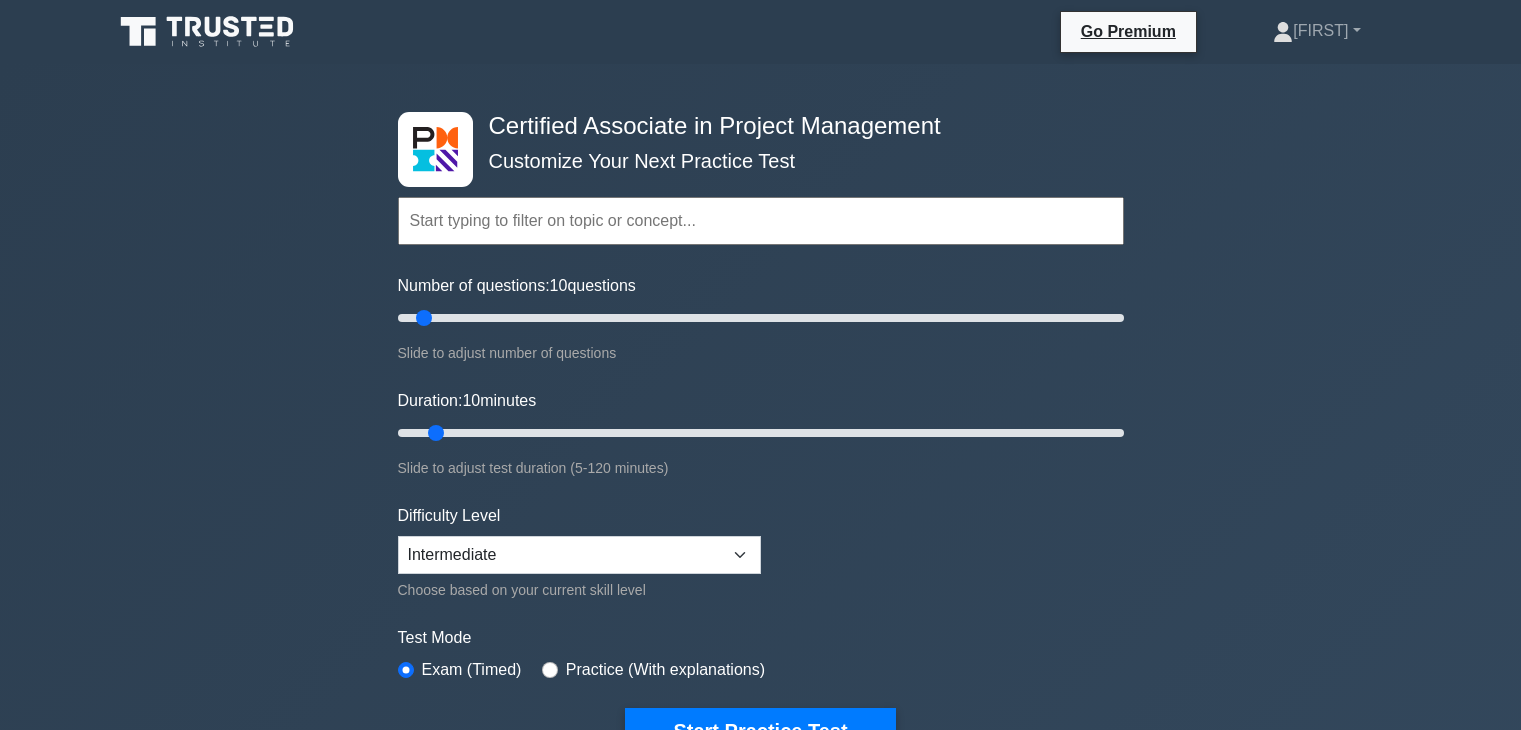 scroll, scrollTop: 0, scrollLeft: 0, axis: both 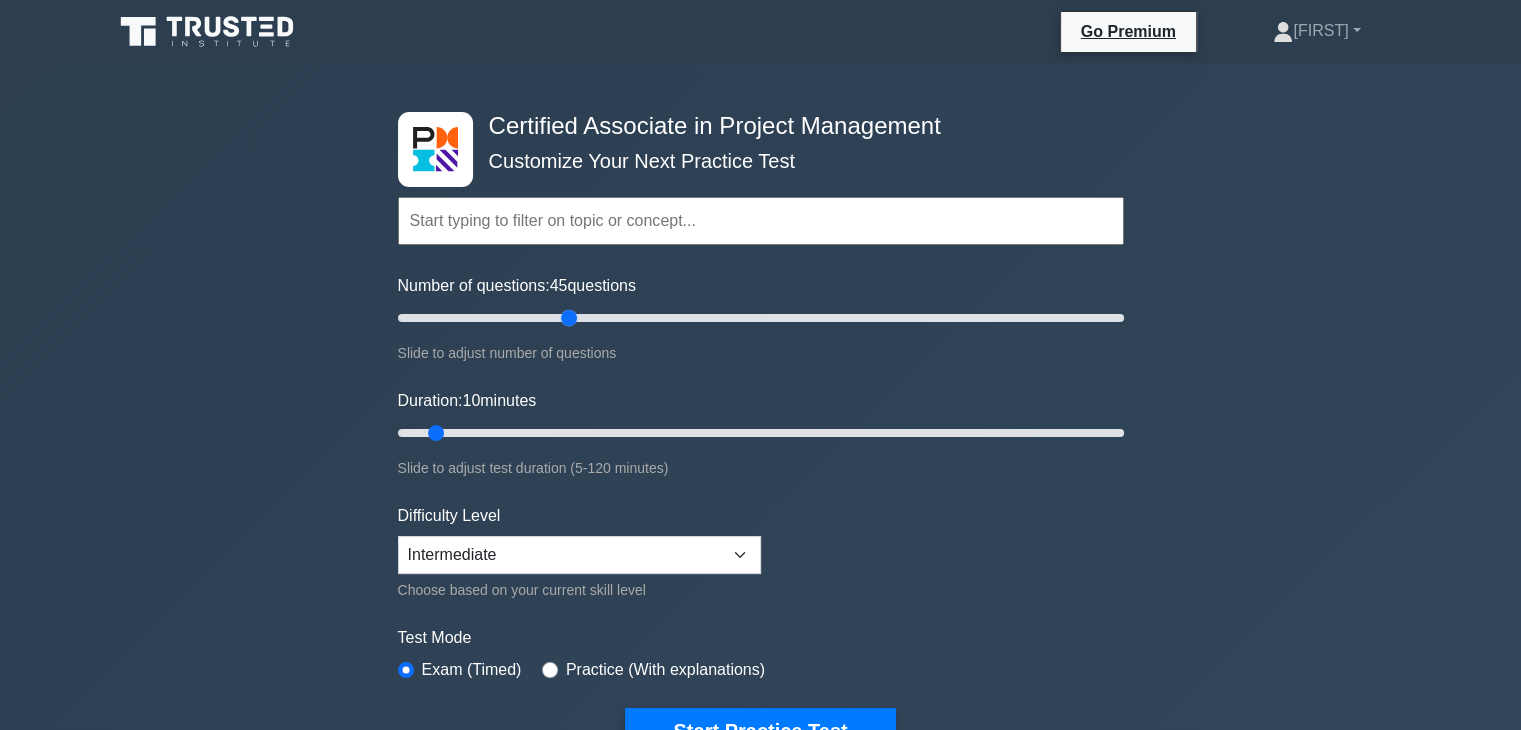 drag, startPoint x: 432, startPoint y: 311, endPoint x: 568, endPoint y: 329, distance: 137.186 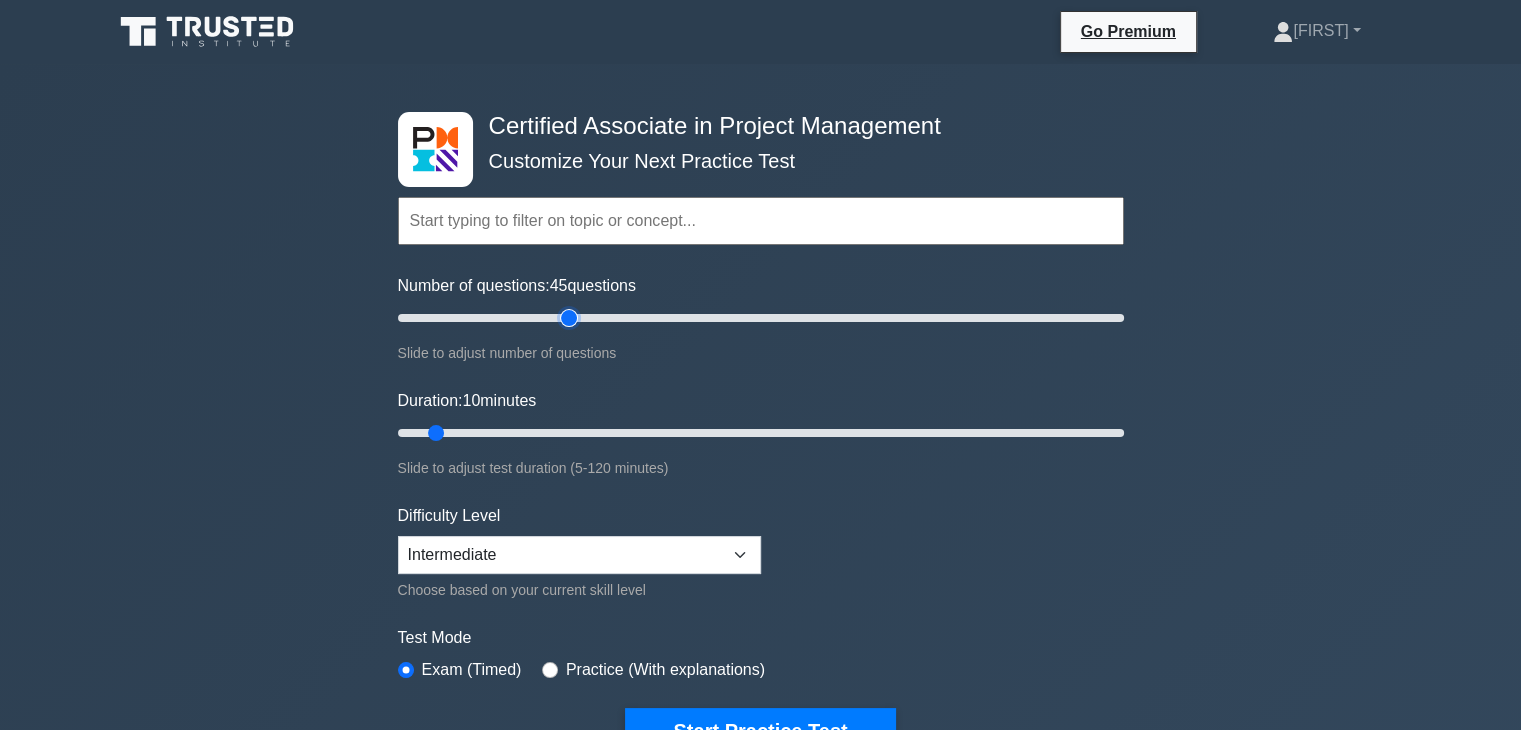 click on "Number of questions:  45  questions" at bounding box center (761, 318) 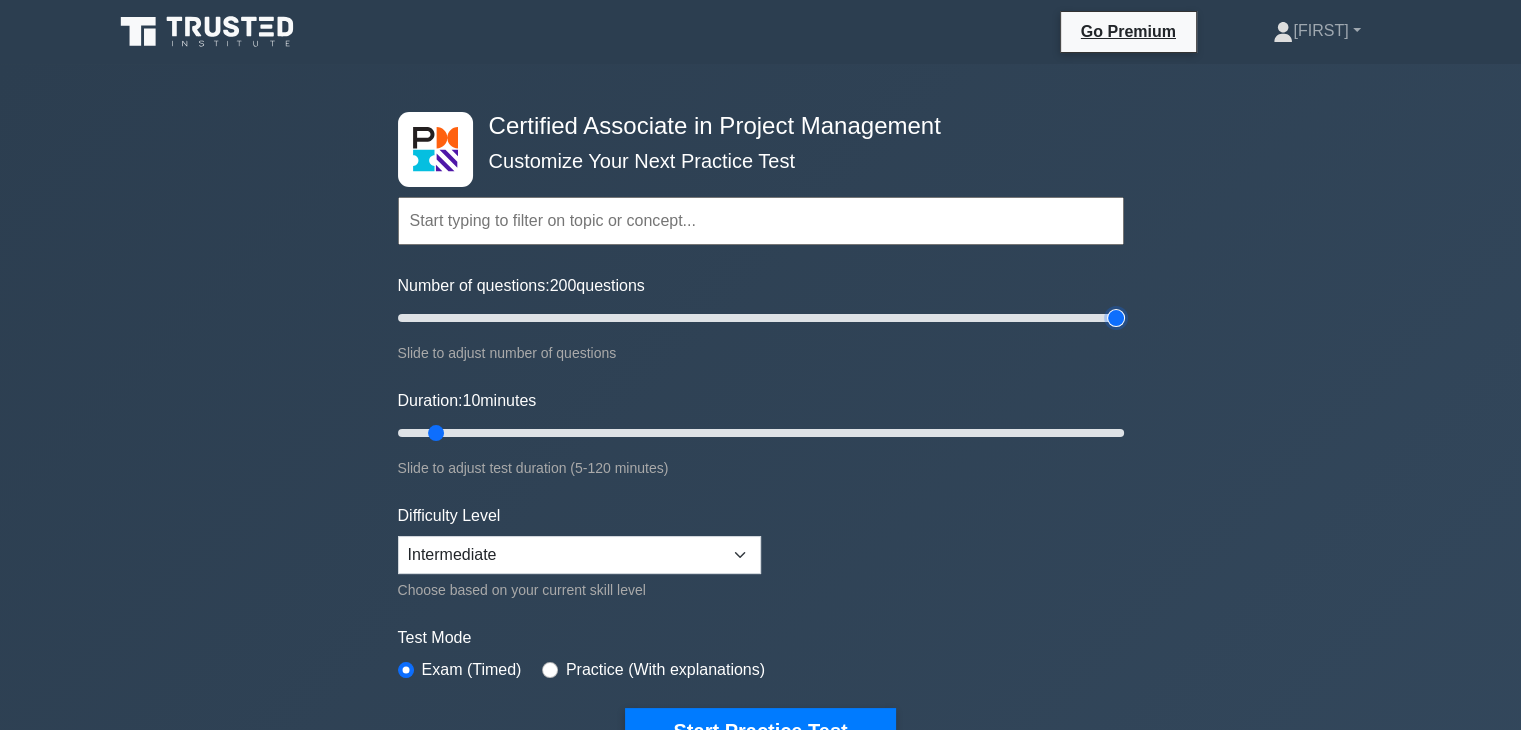 drag, startPoint x: 561, startPoint y: 327, endPoint x: 1192, endPoint y: 327, distance: 631 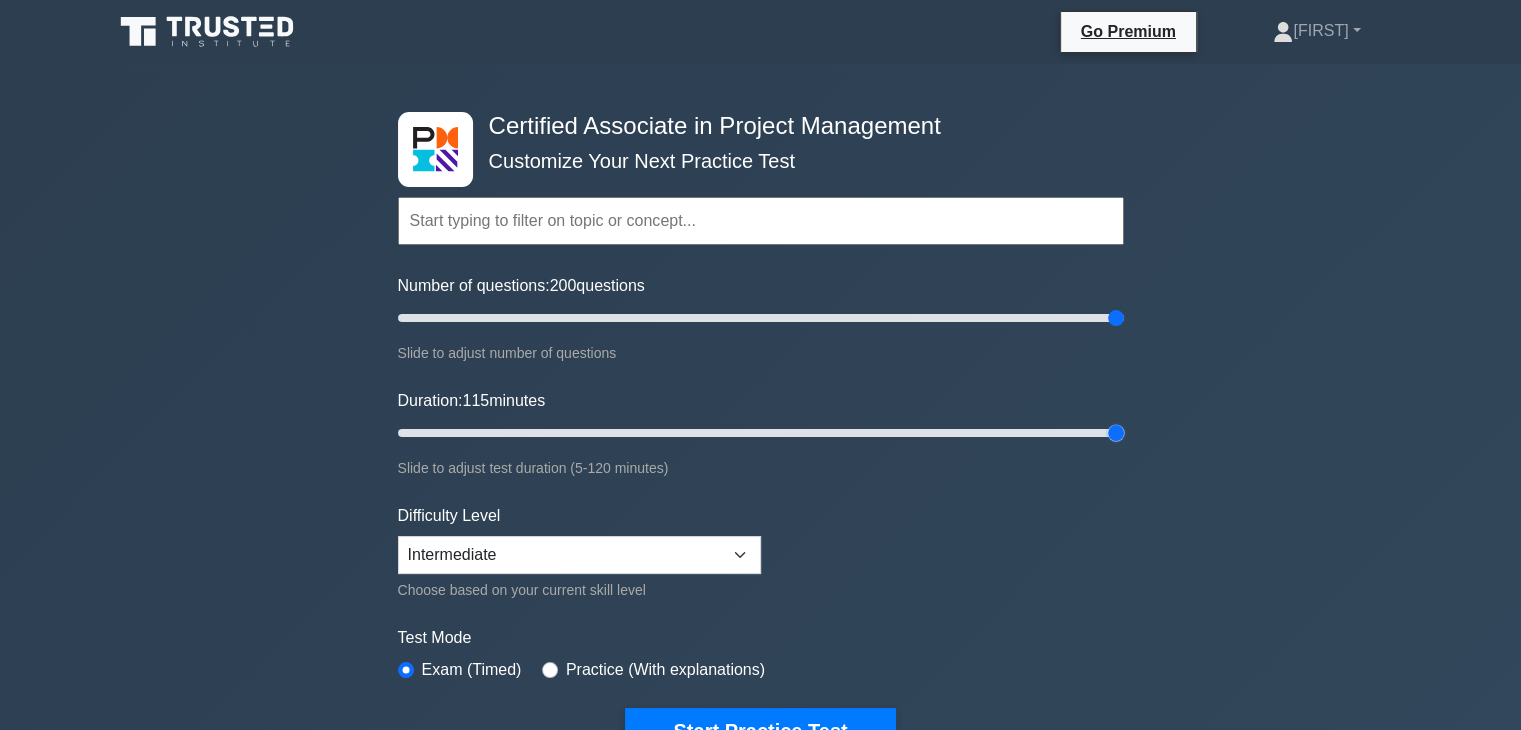 drag, startPoint x: 440, startPoint y: 428, endPoint x: 1105, endPoint y: 426, distance: 665.003 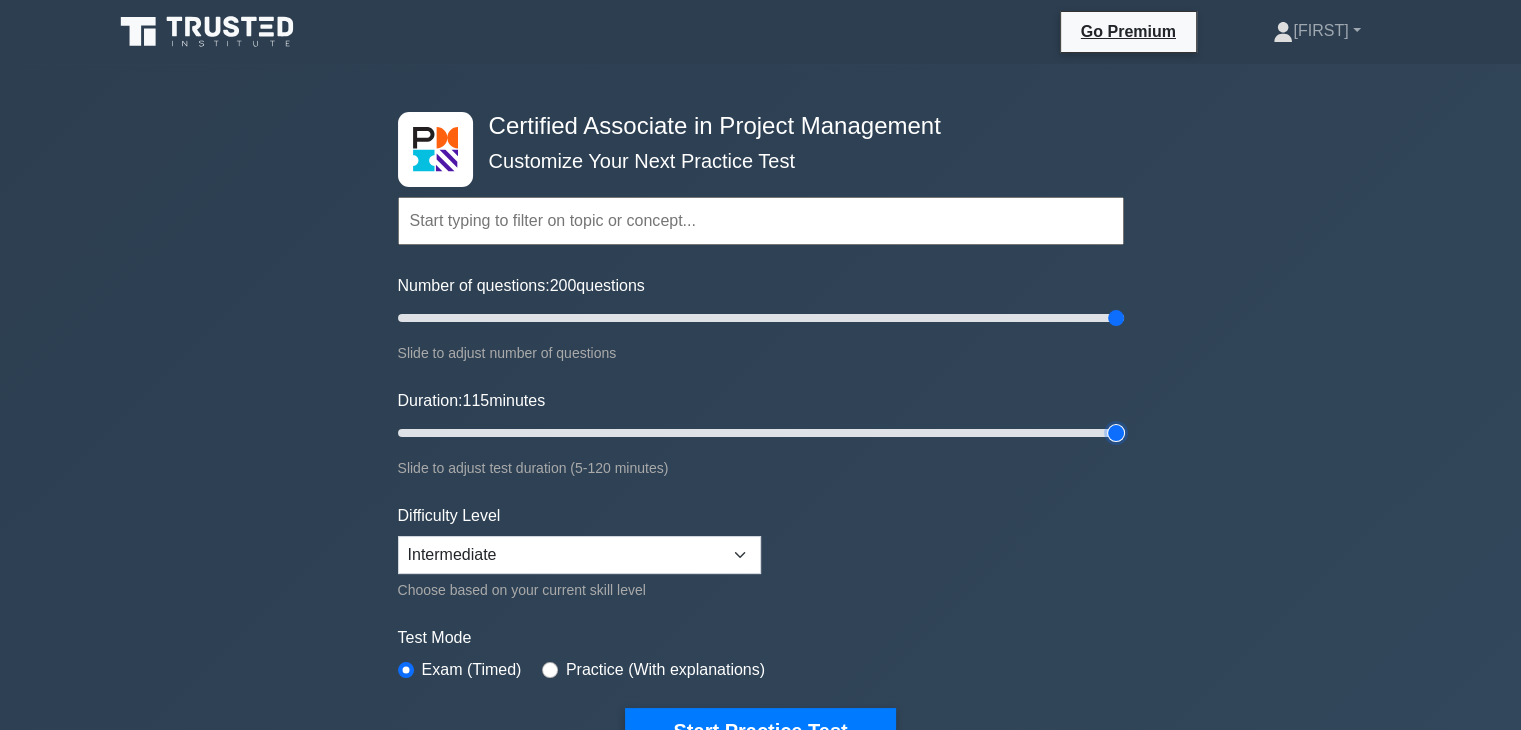 type on "120" 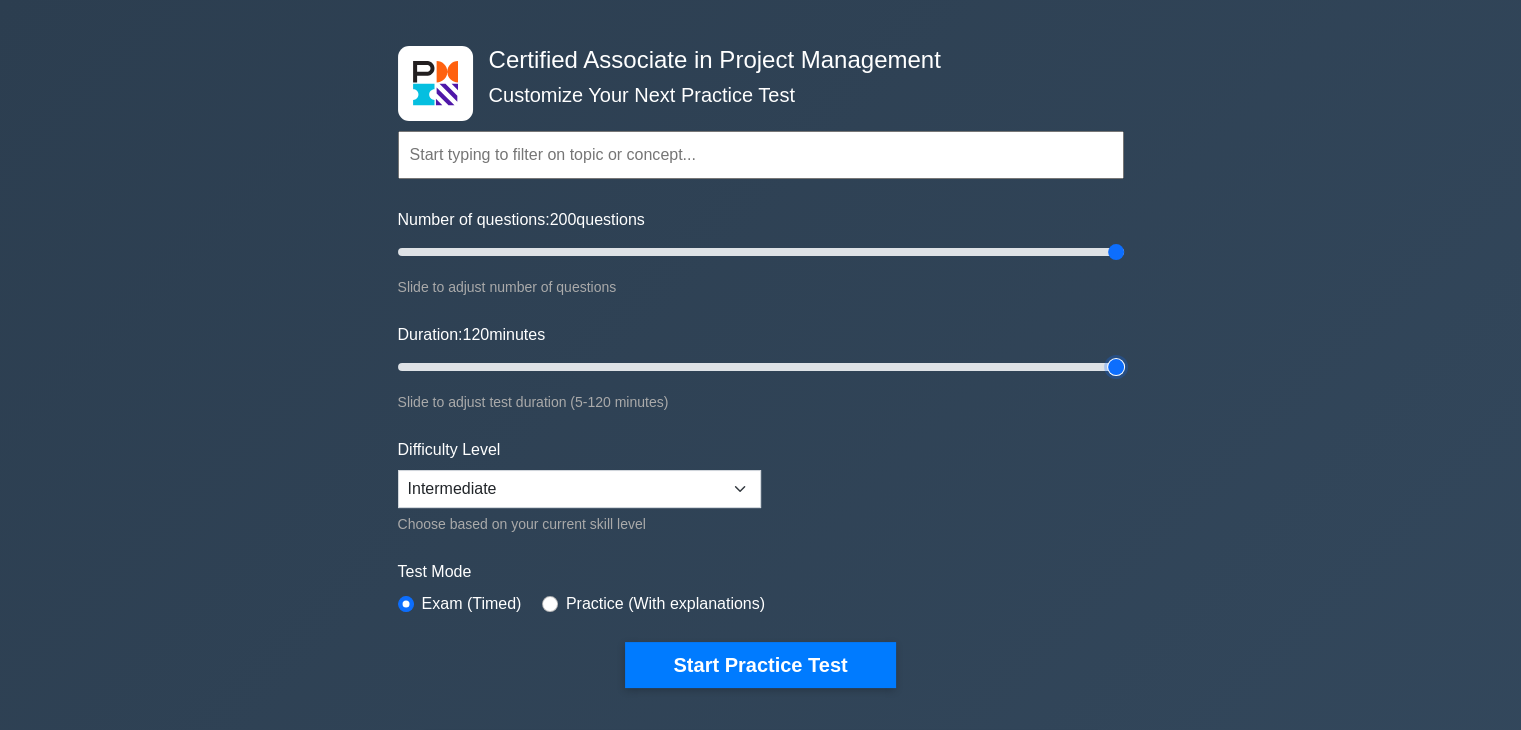 scroll, scrollTop: 200, scrollLeft: 0, axis: vertical 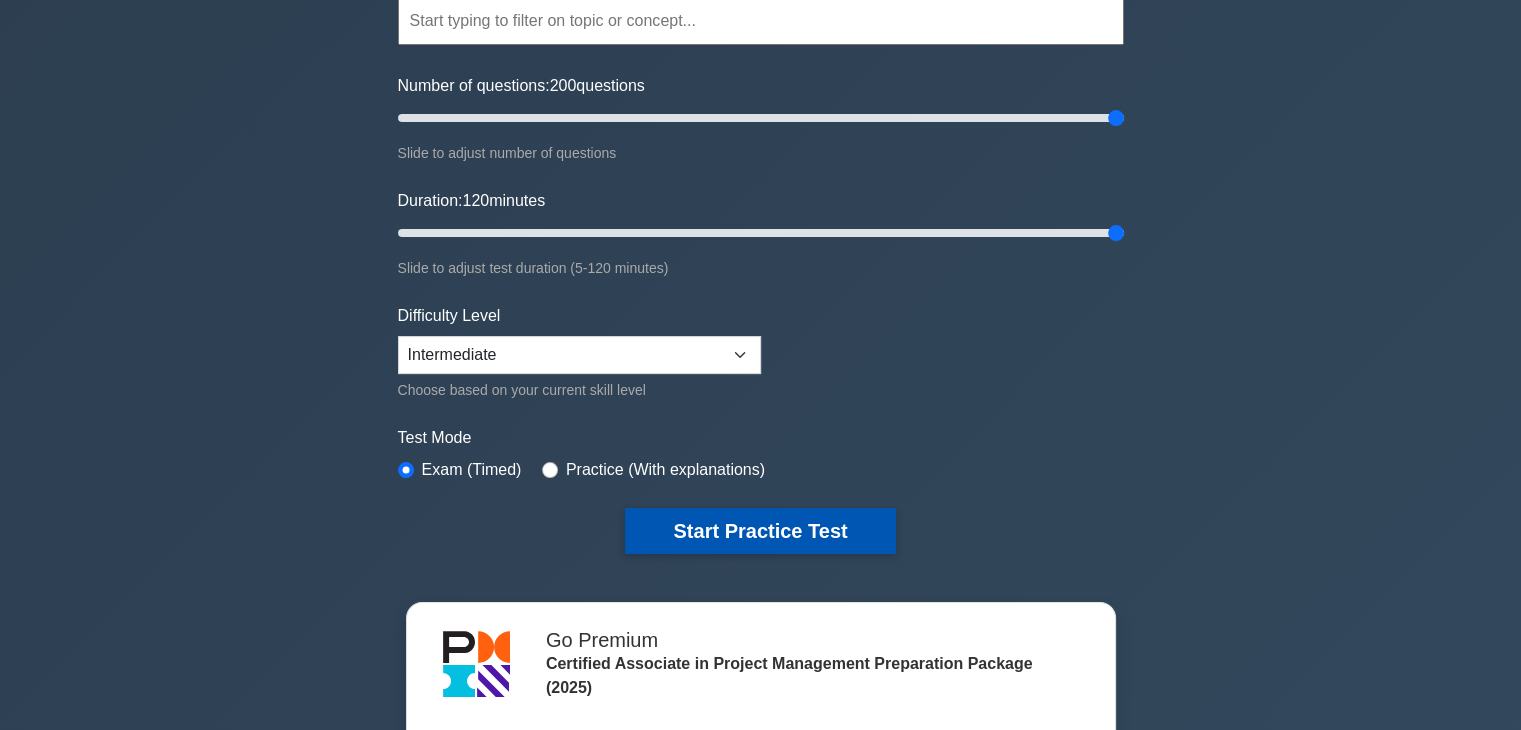 click on "Start Practice Test" at bounding box center (760, 531) 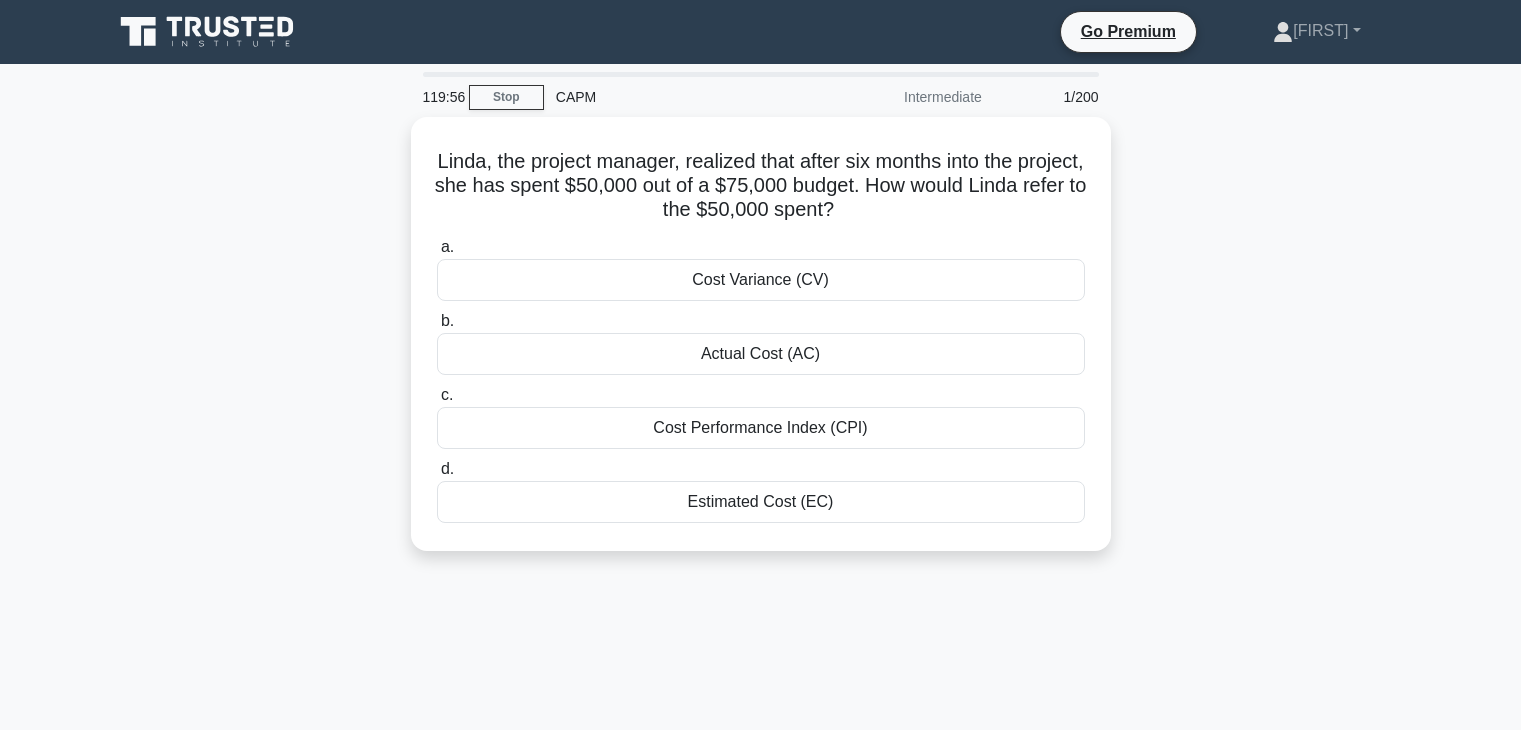 scroll, scrollTop: 0, scrollLeft: 0, axis: both 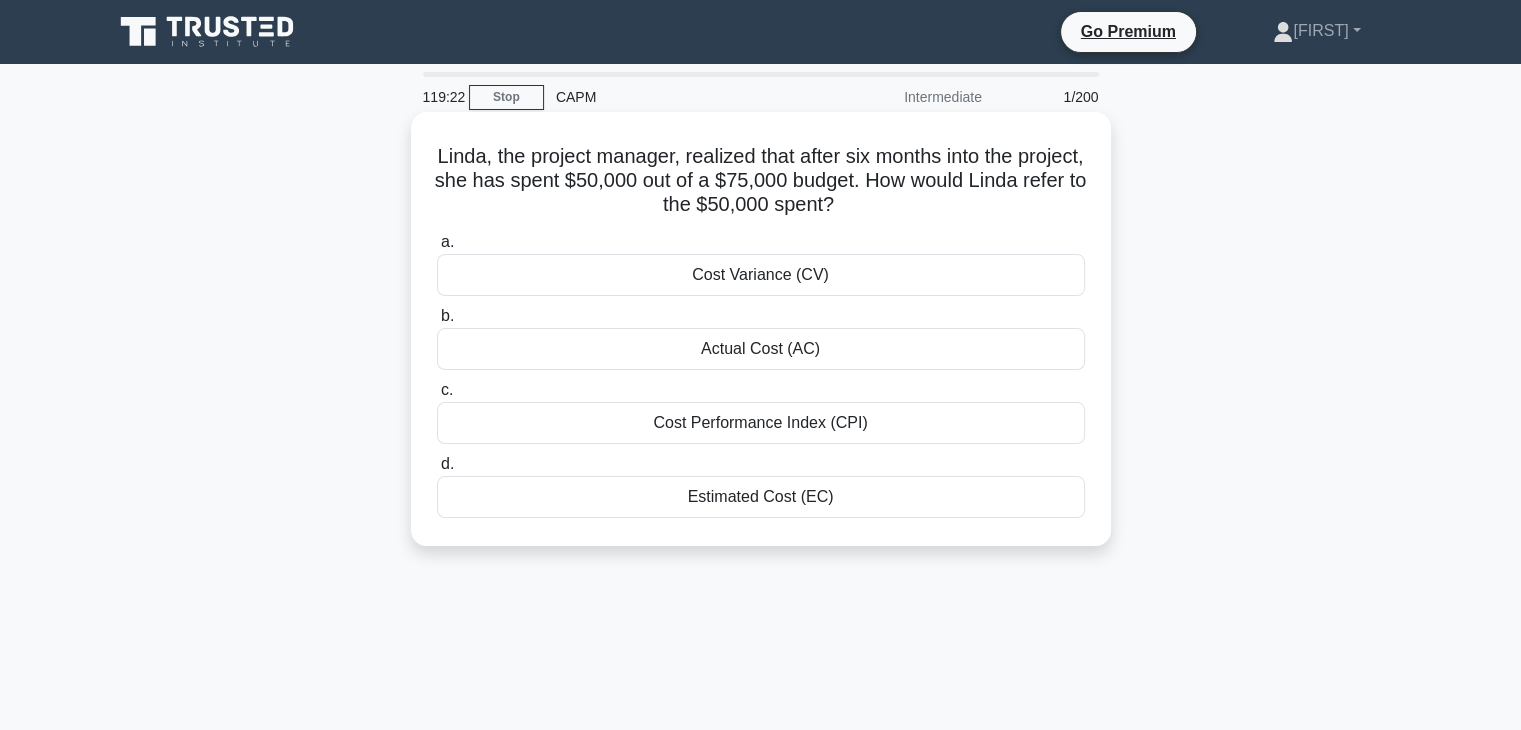 click on "Cost Performance Index (CPI)" at bounding box center (761, 423) 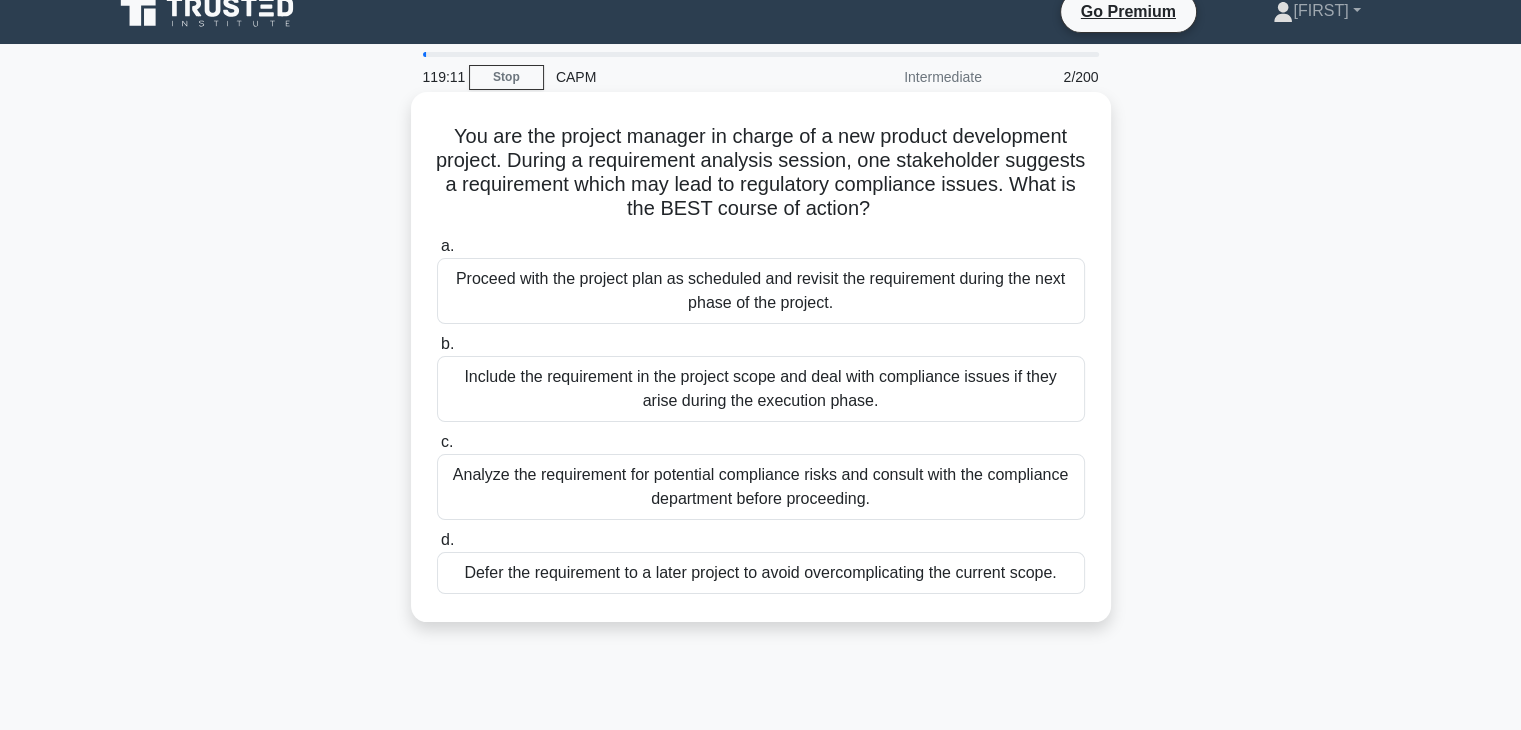 scroll, scrollTop: 0, scrollLeft: 0, axis: both 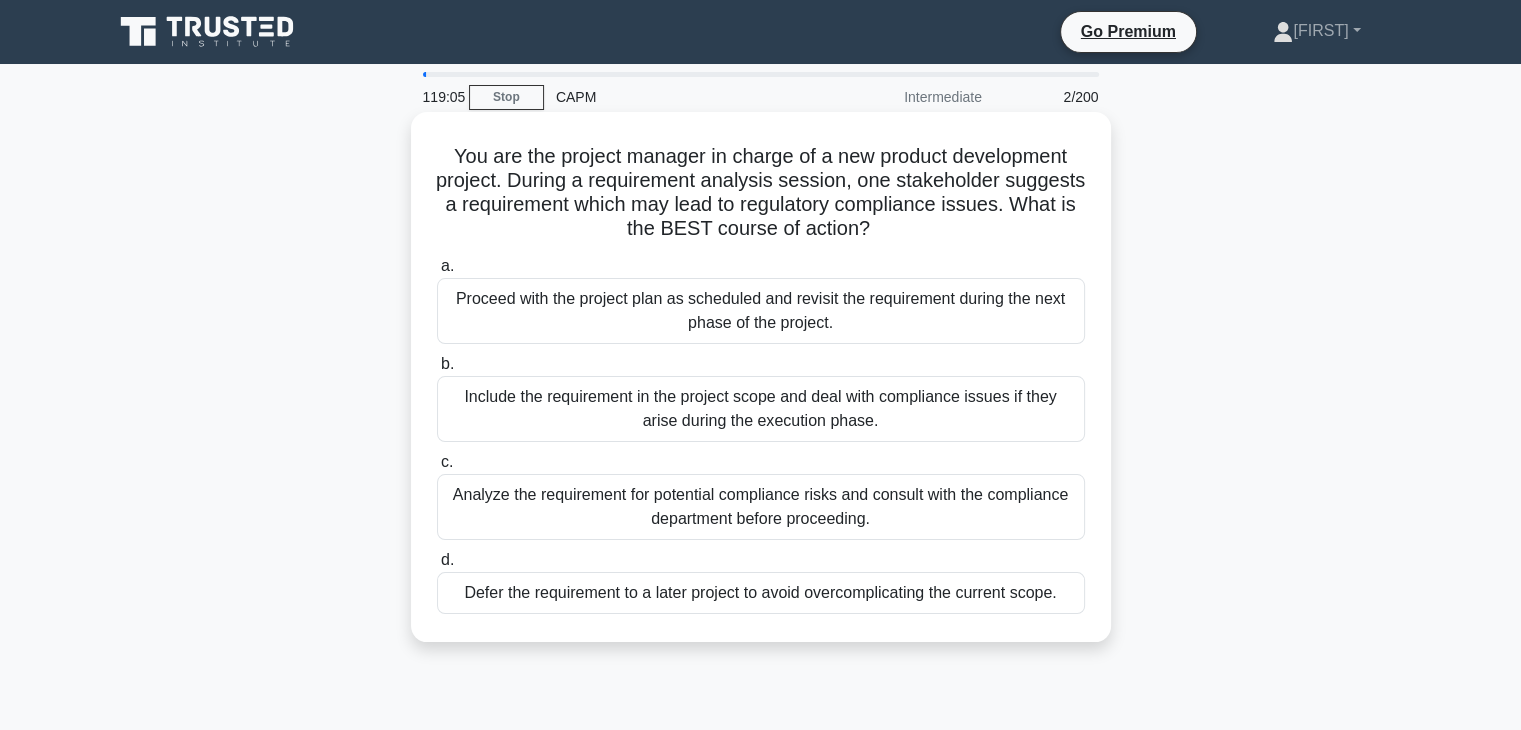 click on "b.
Include the requirement in the project scope and deal with compliance issues if they arise during the execution phase." at bounding box center [761, 397] 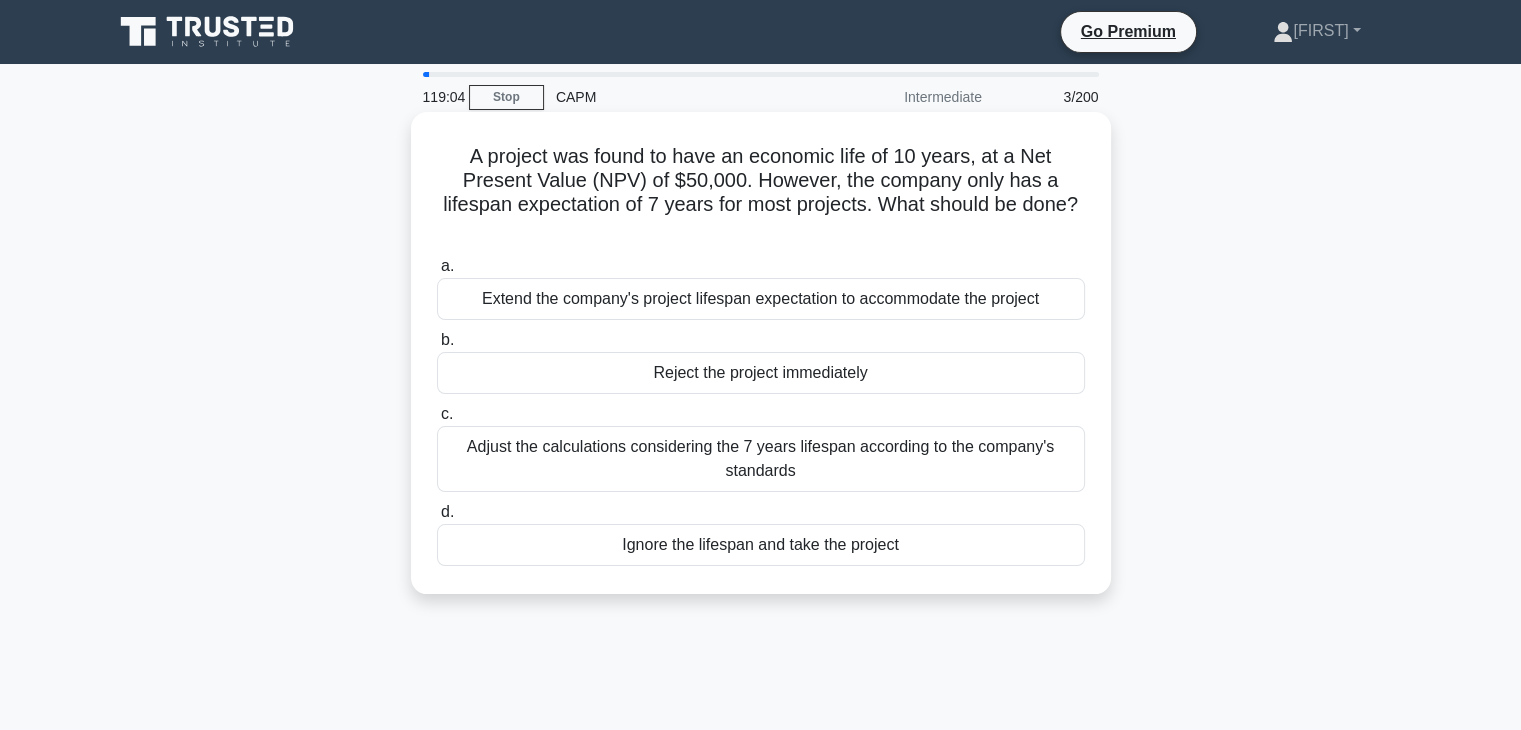 click on "Reject the project immediately" at bounding box center (761, 373) 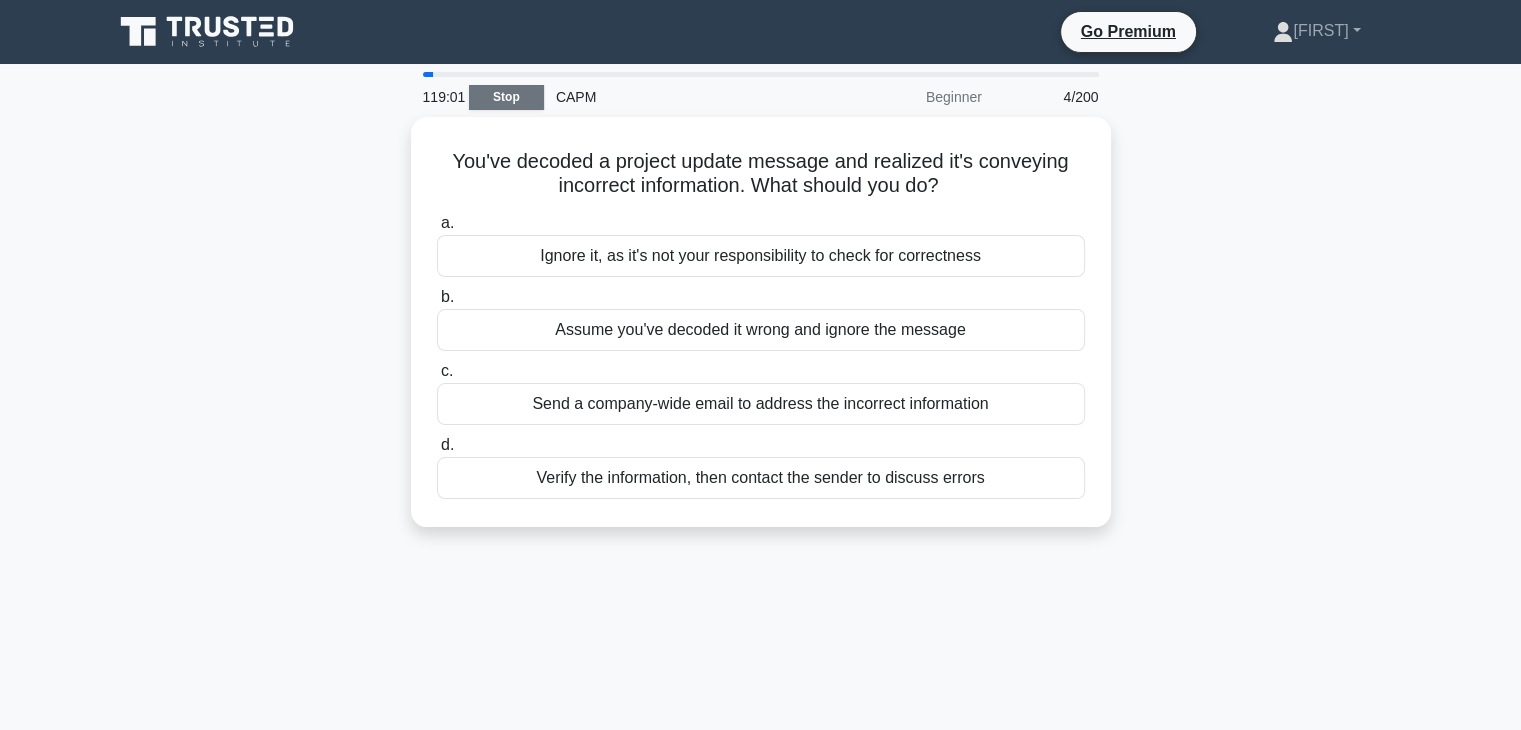 click on "Stop" at bounding box center [506, 97] 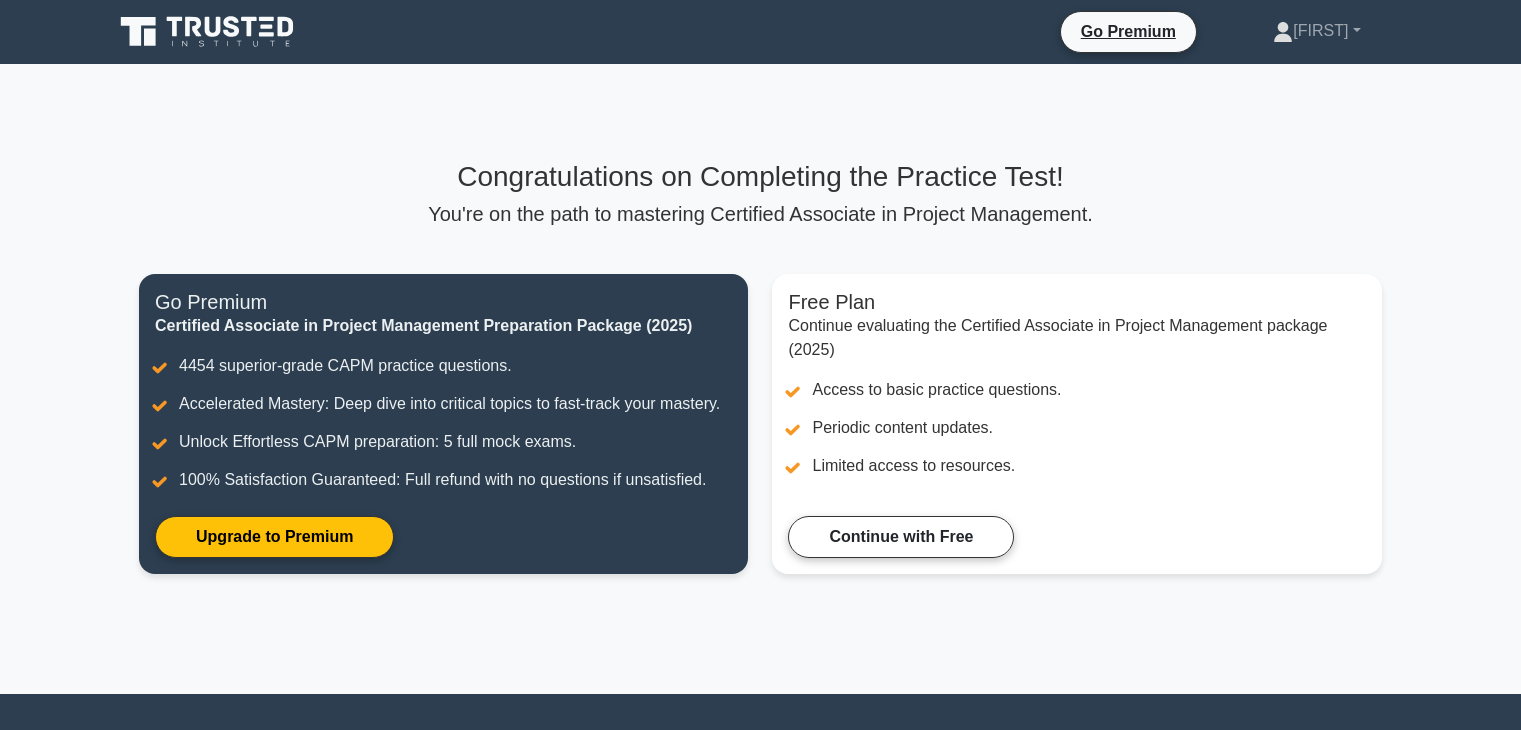 scroll, scrollTop: 0, scrollLeft: 0, axis: both 